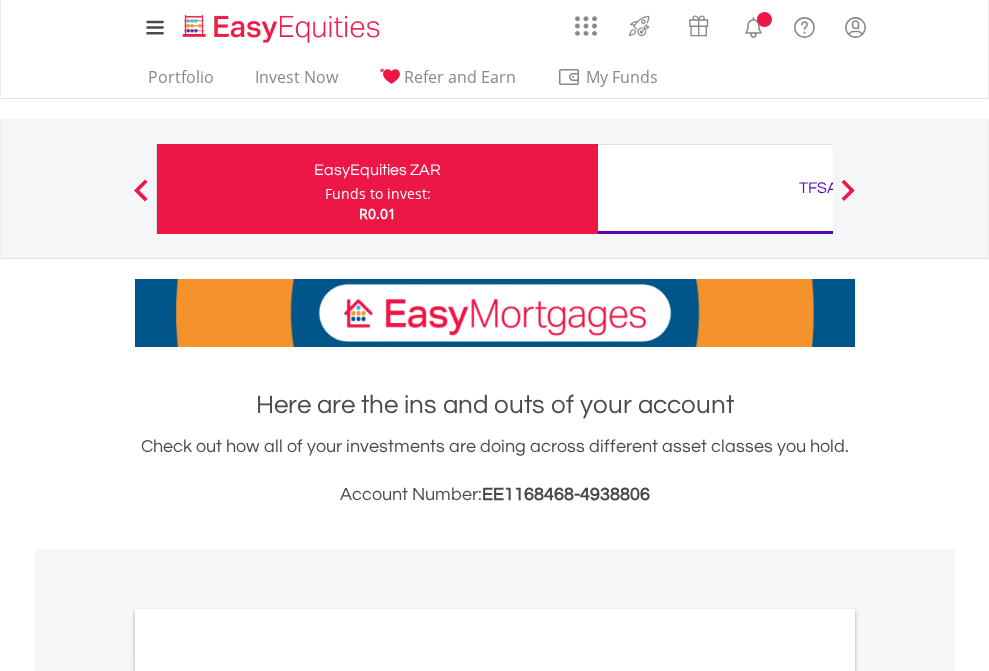 scroll, scrollTop: 0, scrollLeft: 0, axis: both 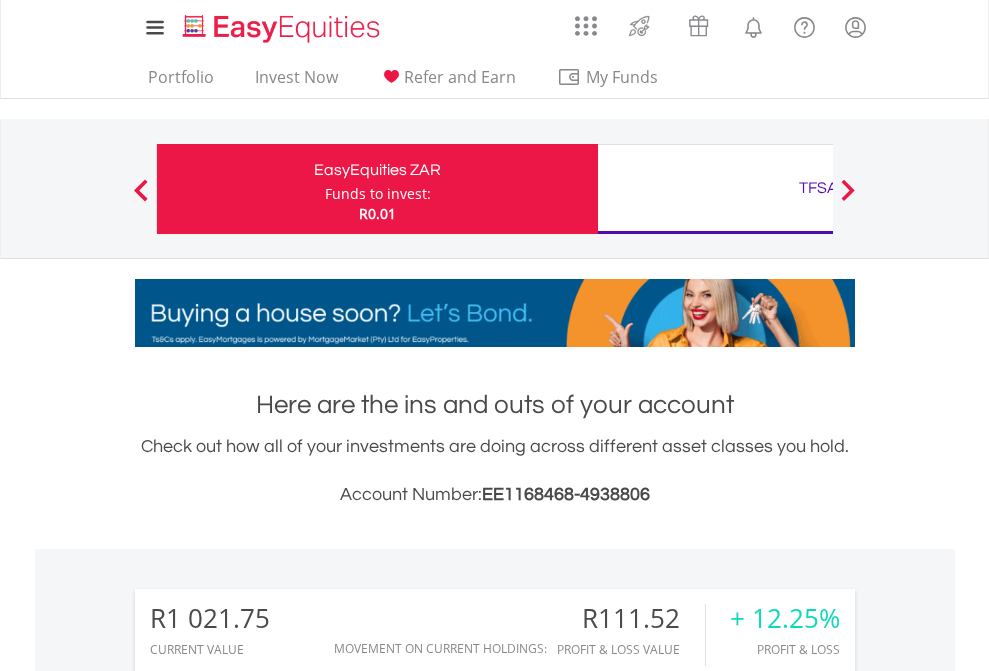 click on "Funds to invest:" at bounding box center (378, 194) 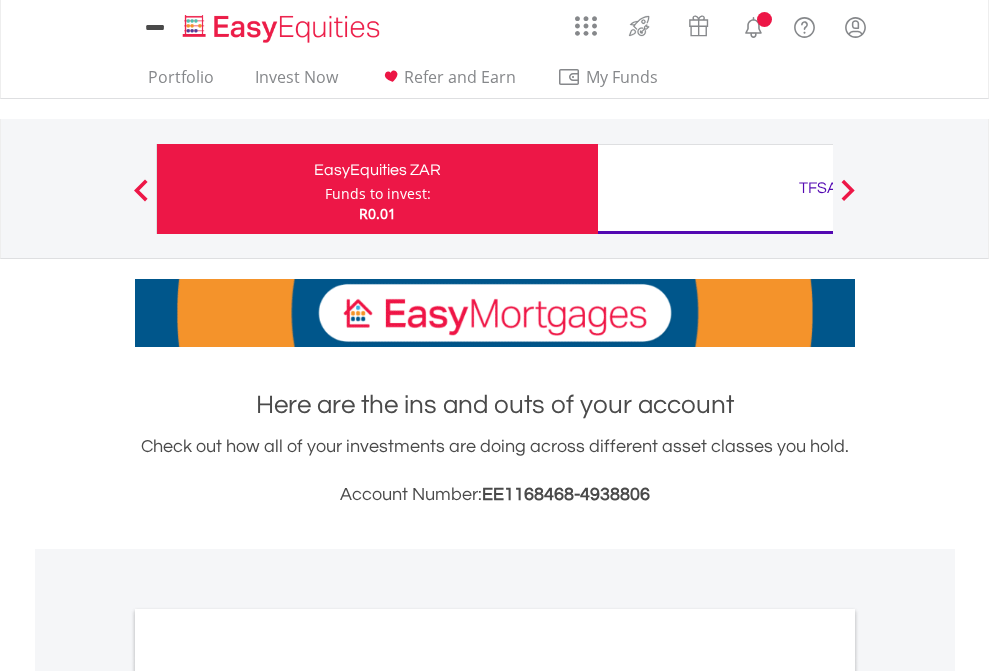 scroll, scrollTop: 0, scrollLeft: 0, axis: both 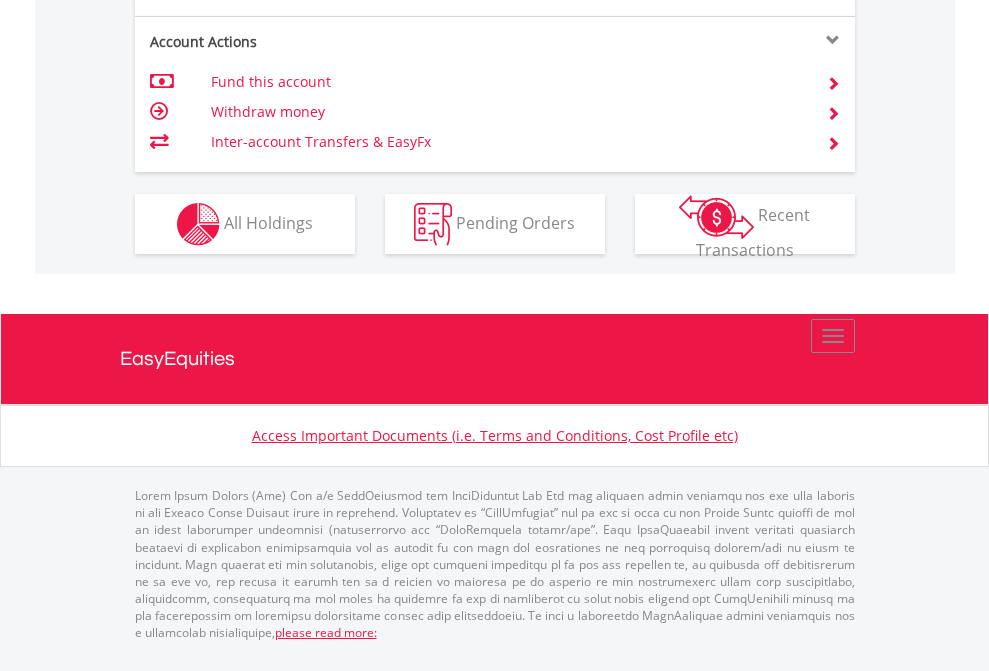 click on "Investment types" at bounding box center [706, -337] 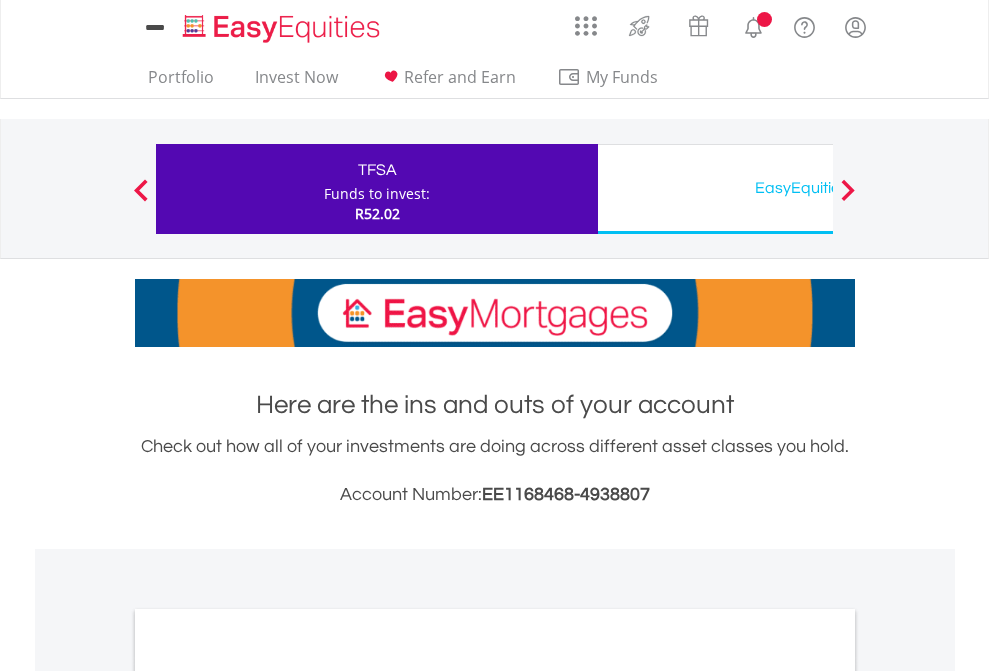 scroll, scrollTop: 0, scrollLeft: 0, axis: both 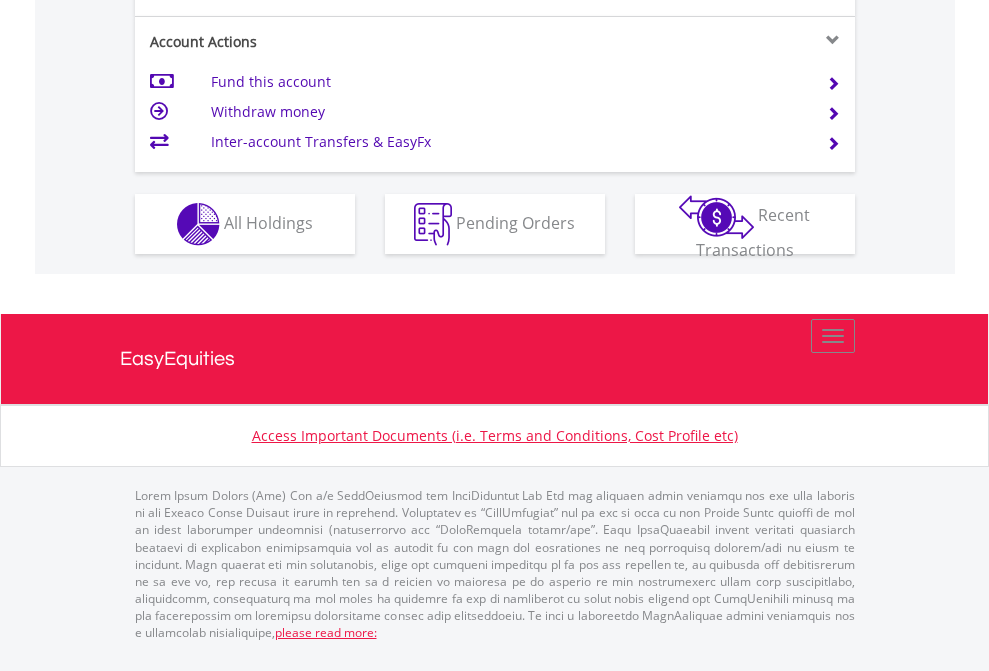 click on "Investment types" at bounding box center [706, -337] 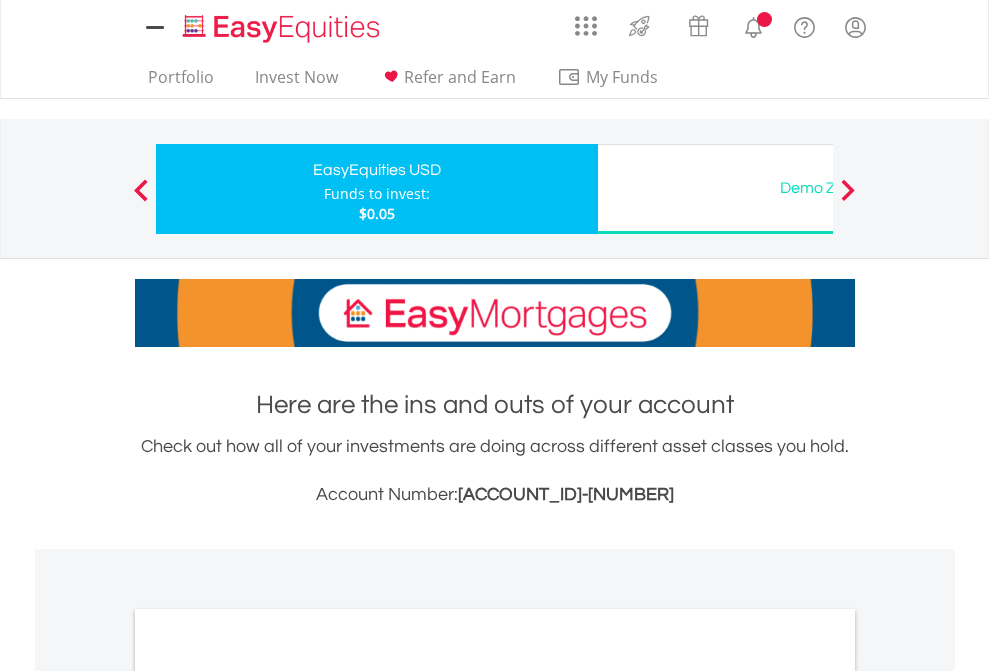 scroll, scrollTop: 0, scrollLeft: 0, axis: both 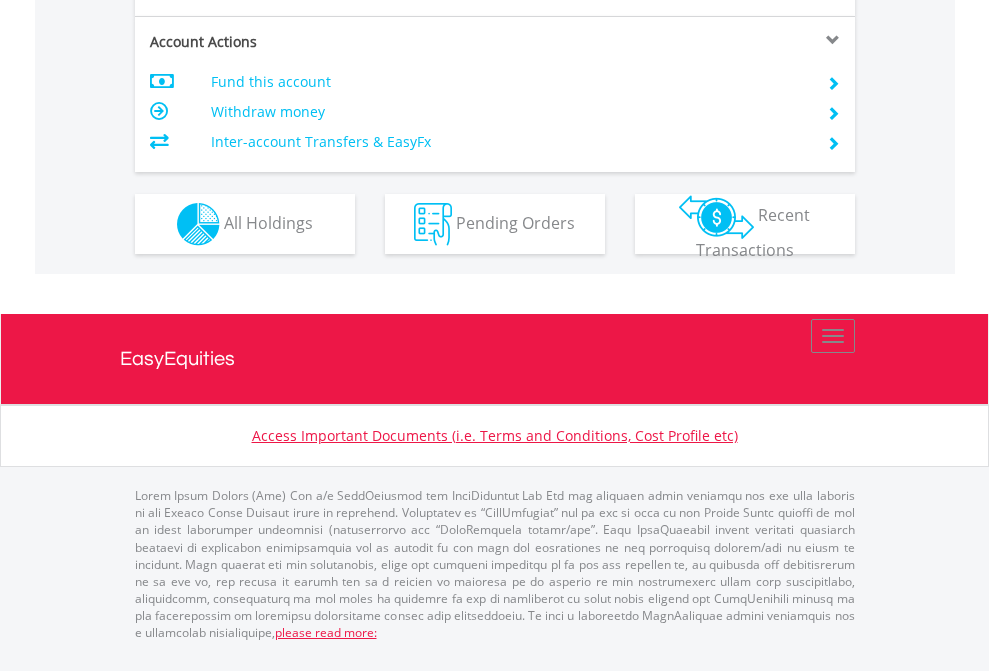 click on "Investment types" at bounding box center [706, -337] 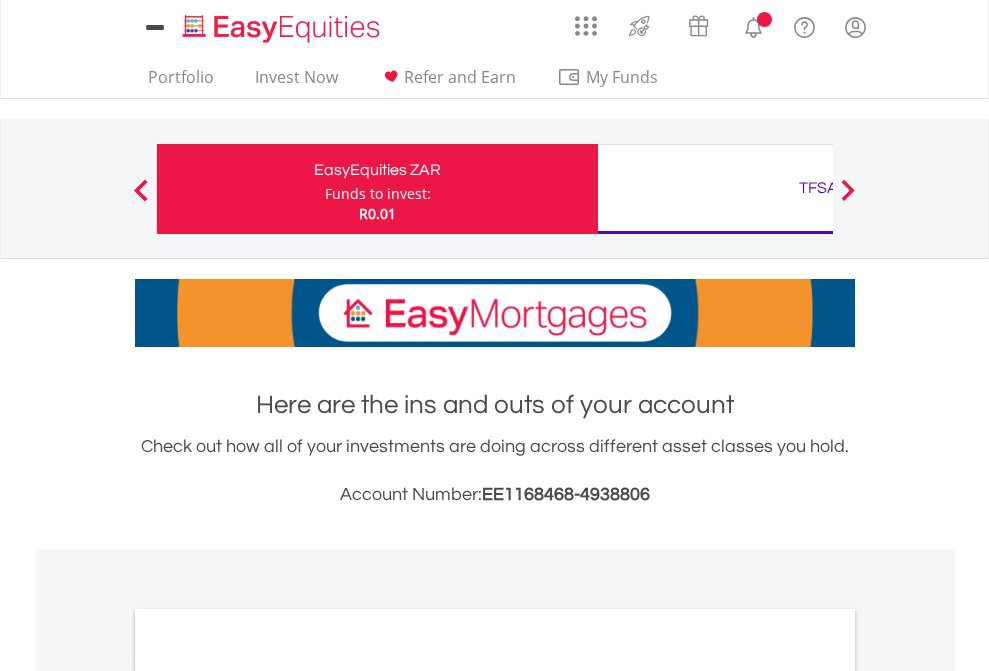 scroll, scrollTop: 0, scrollLeft: 0, axis: both 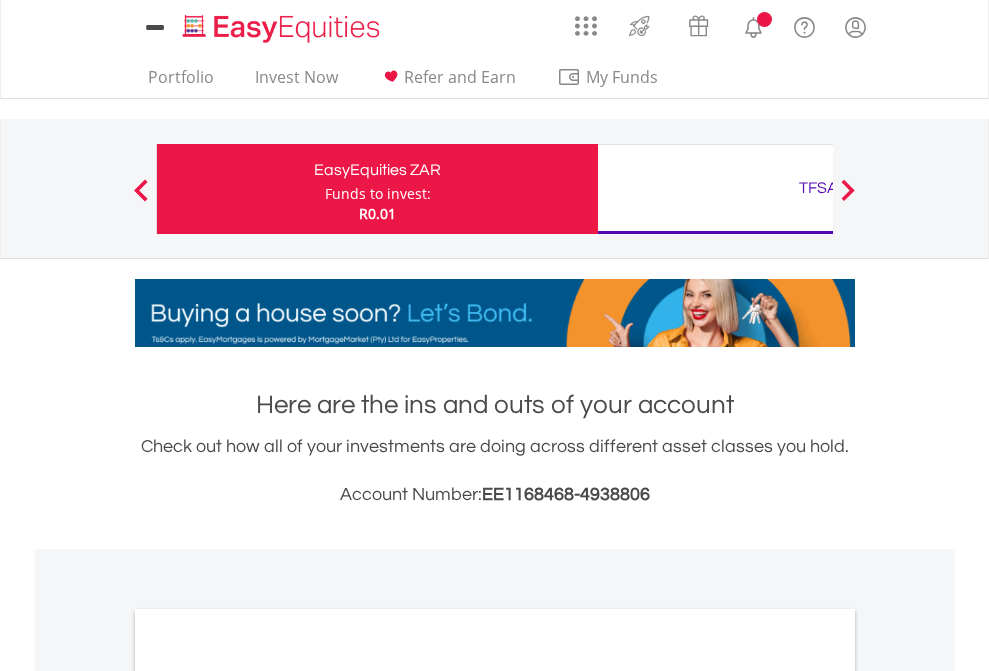 click on "All Holdings" at bounding box center (268, 1096) 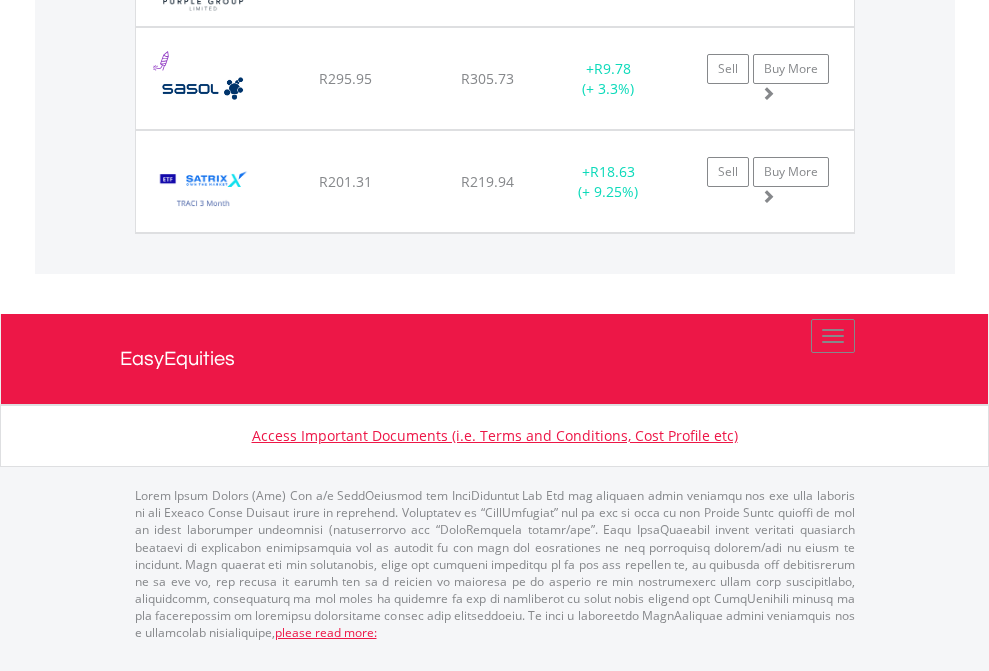 scroll, scrollTop: 2305, scrollLeft: 0, axis: vertical 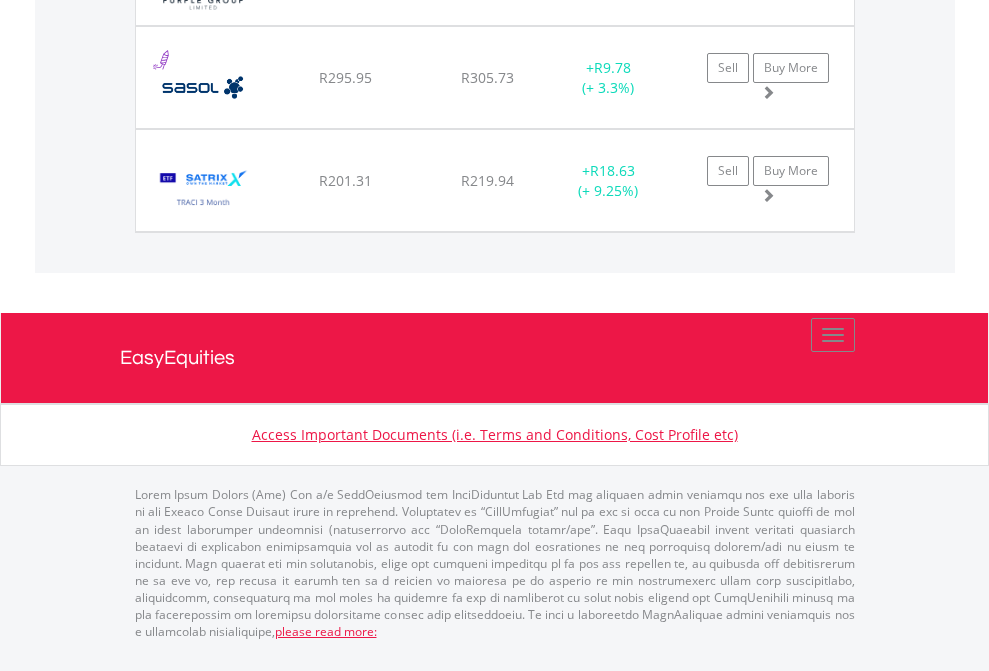 click on "TFSA" at bounding box center [818, -2037] 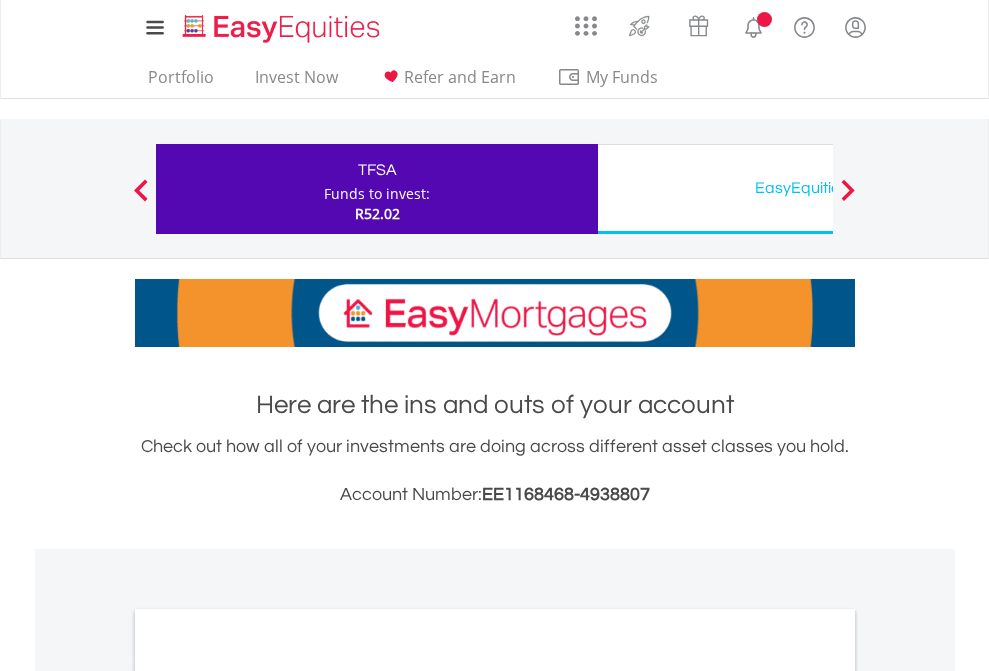 scroll, scrollTop: 1202, scrollLeft: 0, axis: vertical 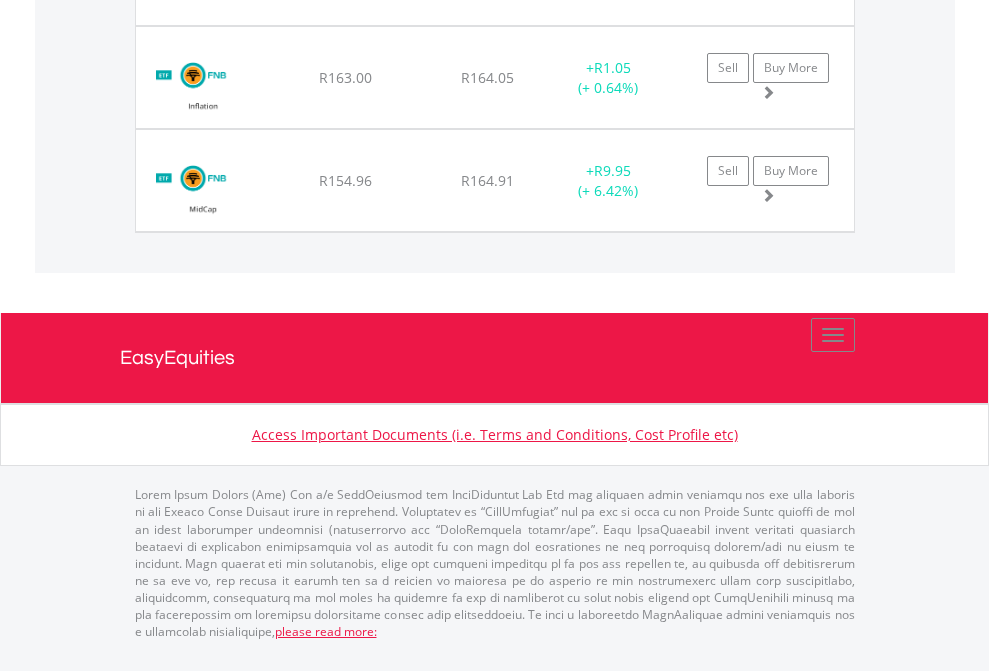 click on "EasyEquities USD" at bounding box center (818, -1545) 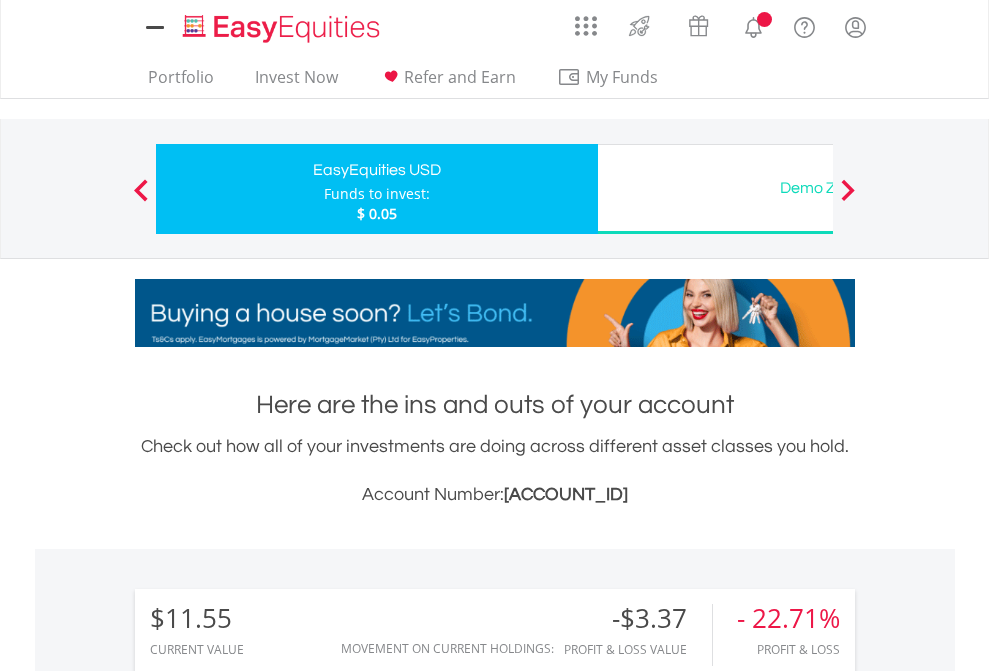 scroll, scrollTop: 0, scrollLeft: 0, axis: both 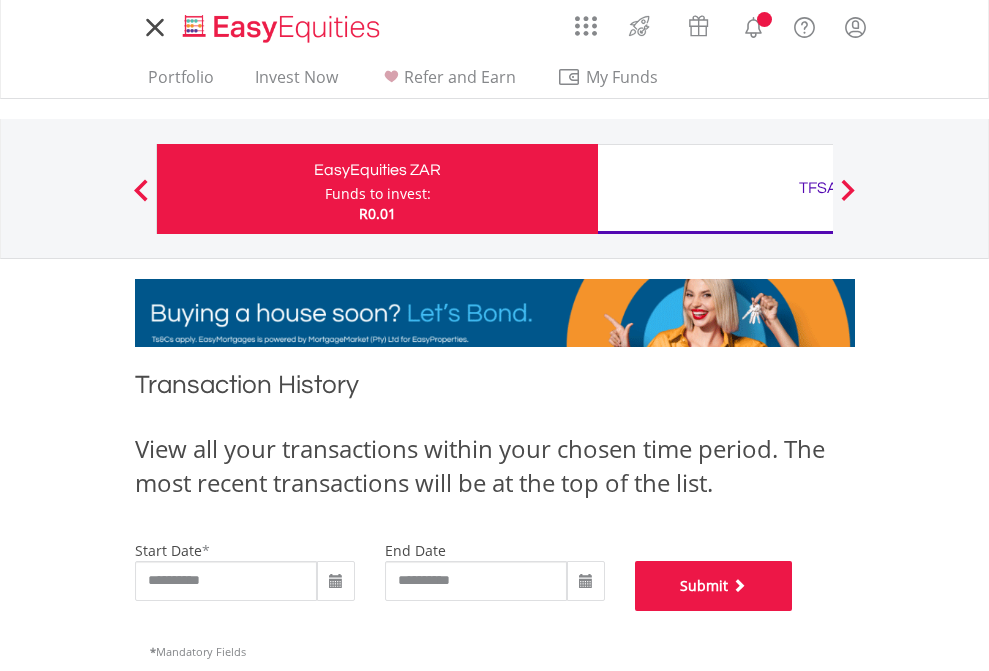 click on "Submit" at bounding box center (714, 586) 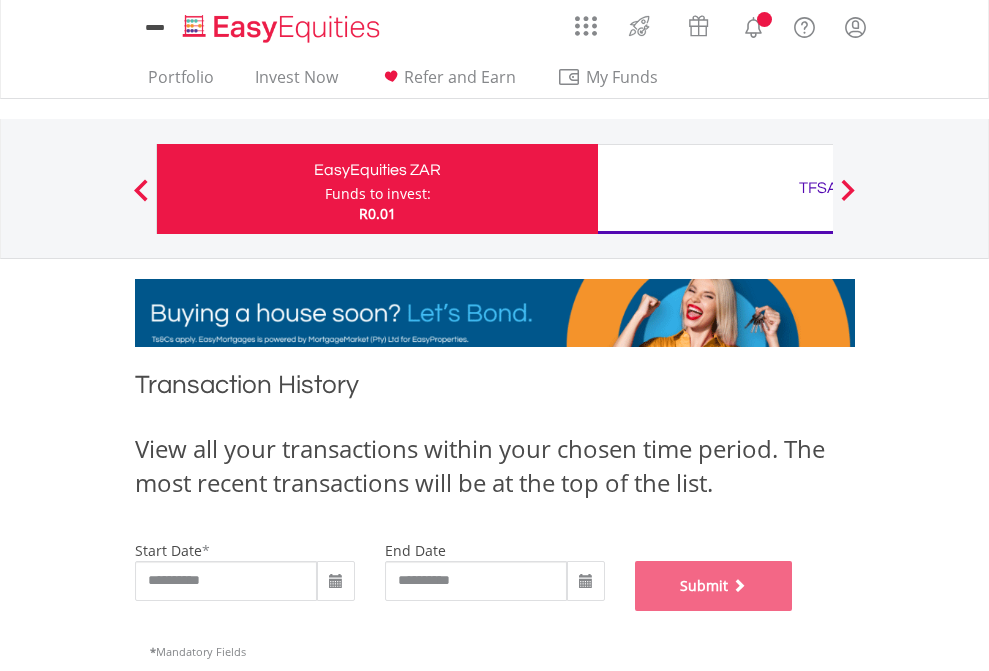 scroll, scrollTop: 811, scrollLeft: 0, axis: vertical 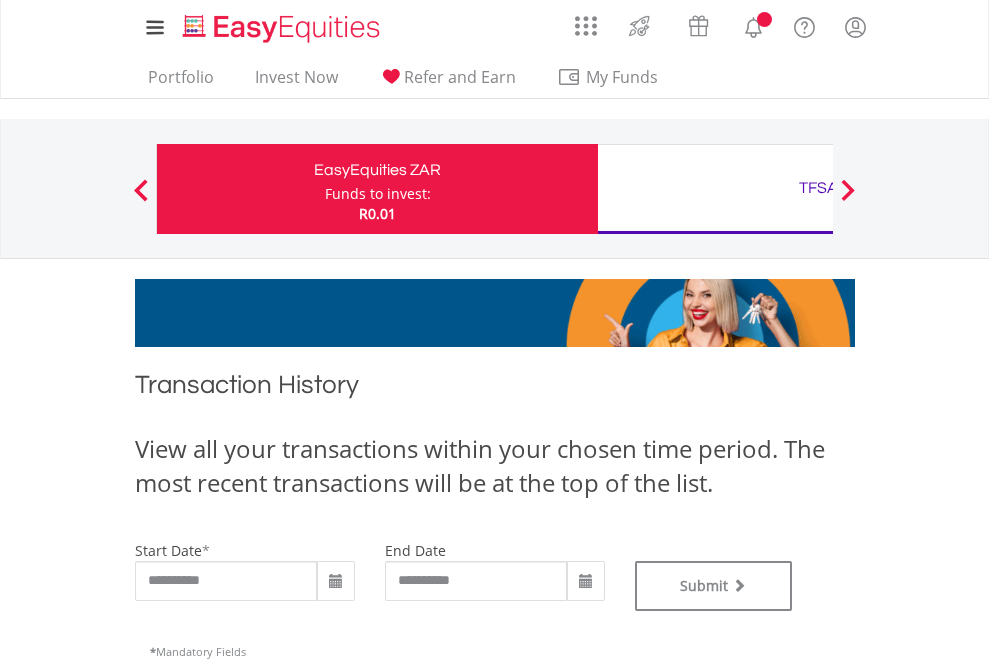 click on "TFSA" at bounding box center [818, 188] 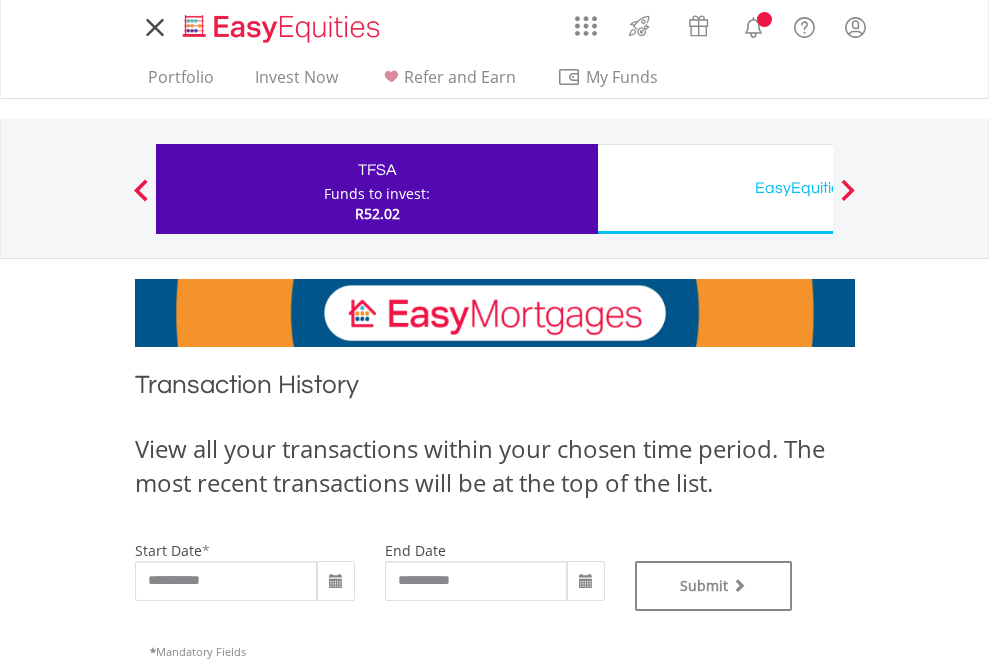 scroll, scrollTop: 0, scrollLeft: 0, axis: both 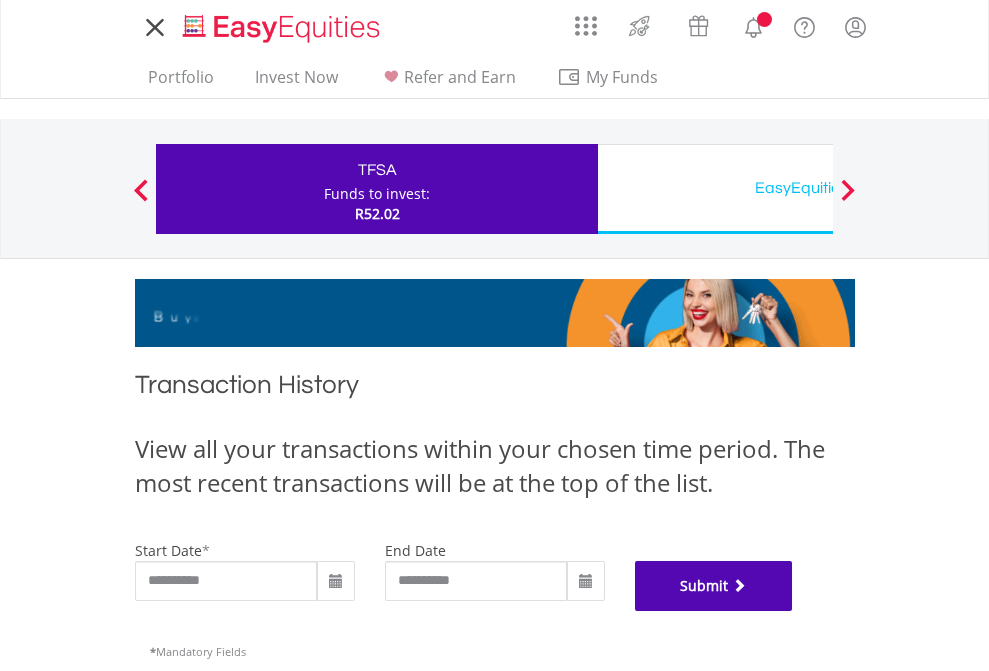 click on "Submit" at bounding box center (714, 586) 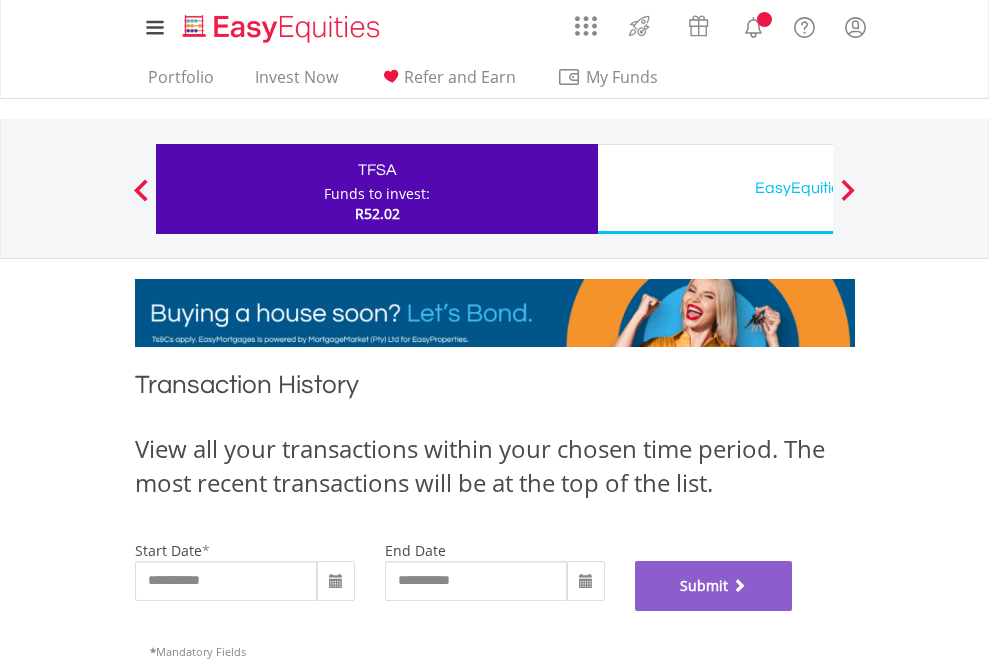 scroll, scrollTop: 811, scrollLeft: 0, axis: vertical 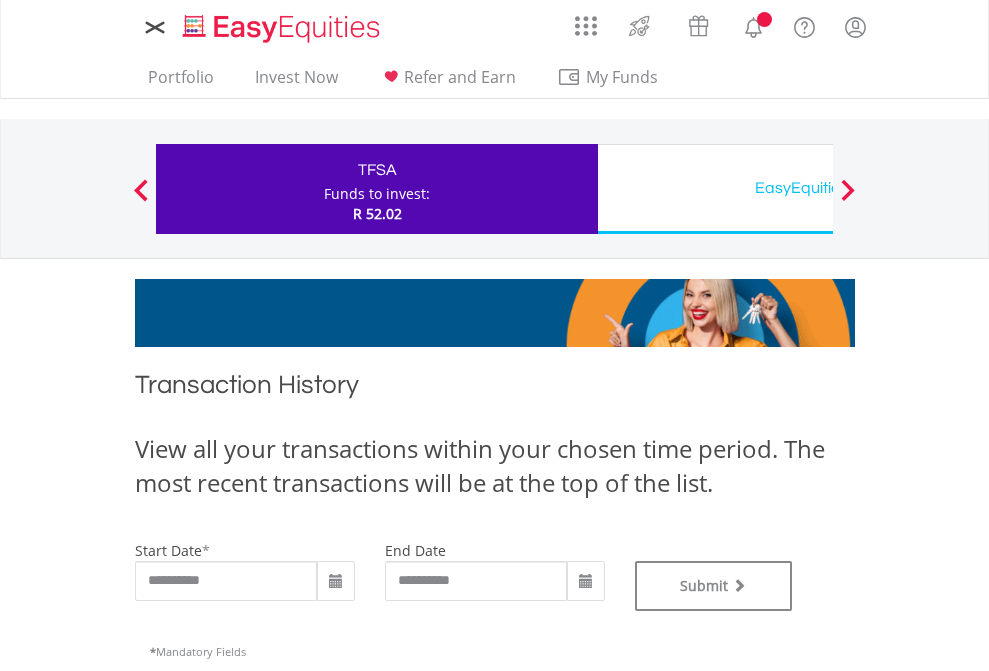 click on "EasyEquities USD" at bounding box center [818, 188] 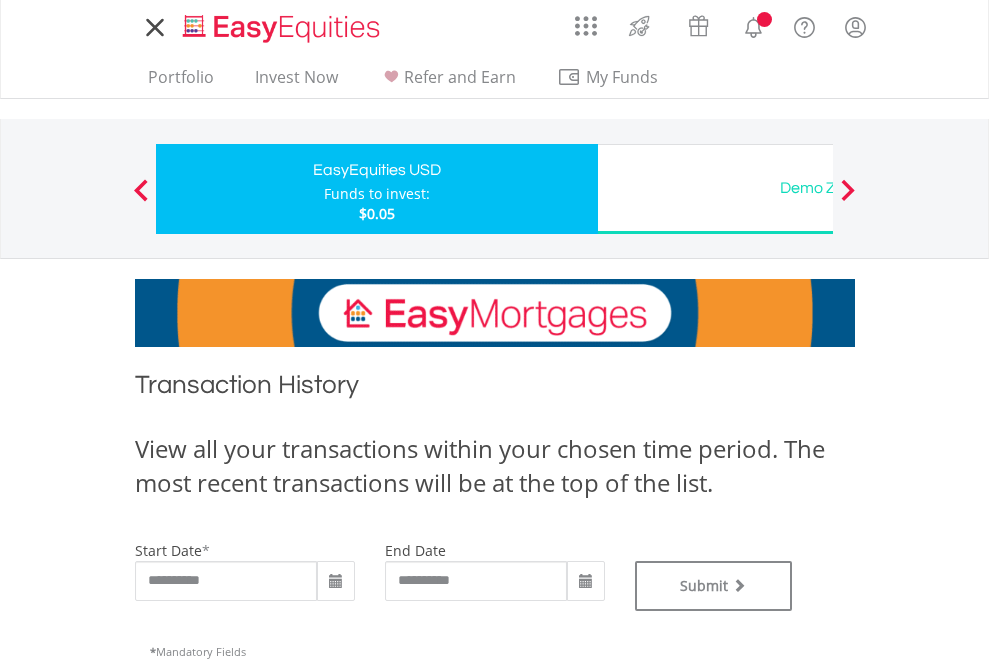scroll, scrollTop: 0, scrollLeft: 0, axis: both 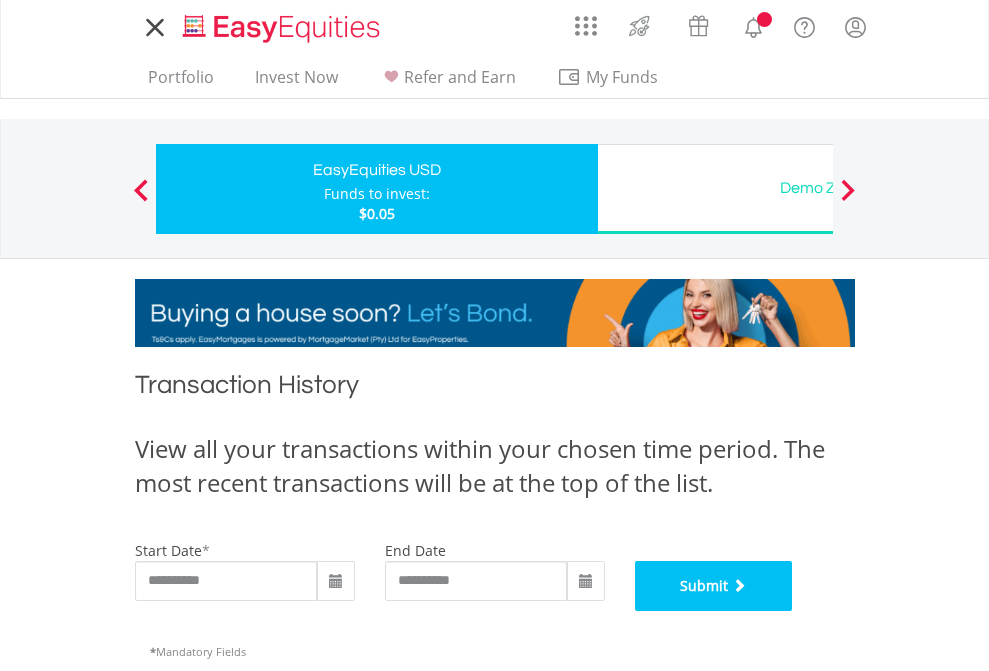 click on "Submit" at bounding box center [714, 586] 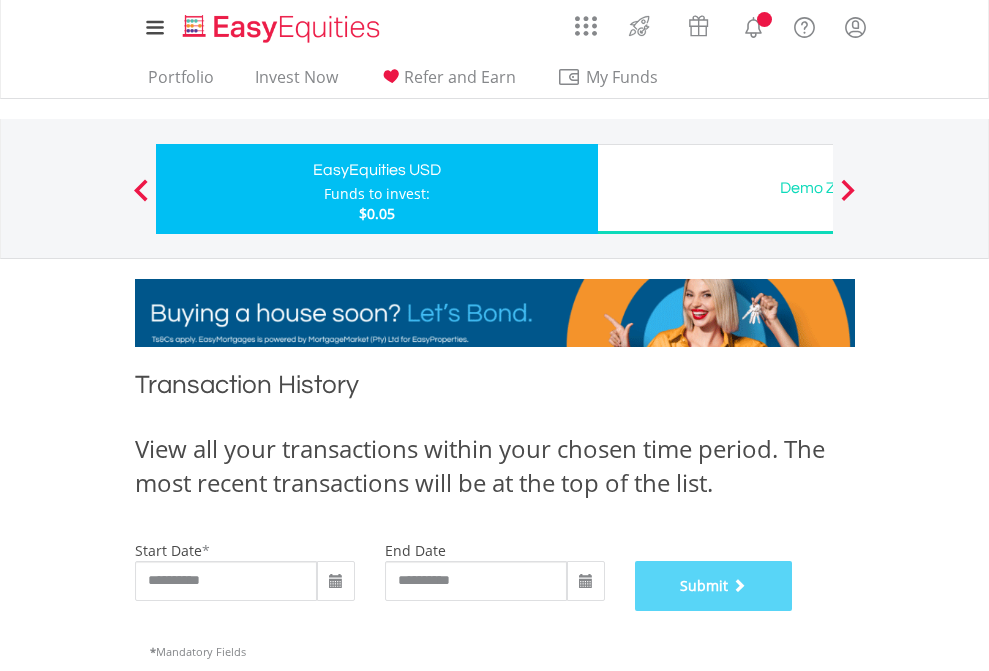 scroll, scrollTop: 811, scrollLeft: 0, axis: vertical 